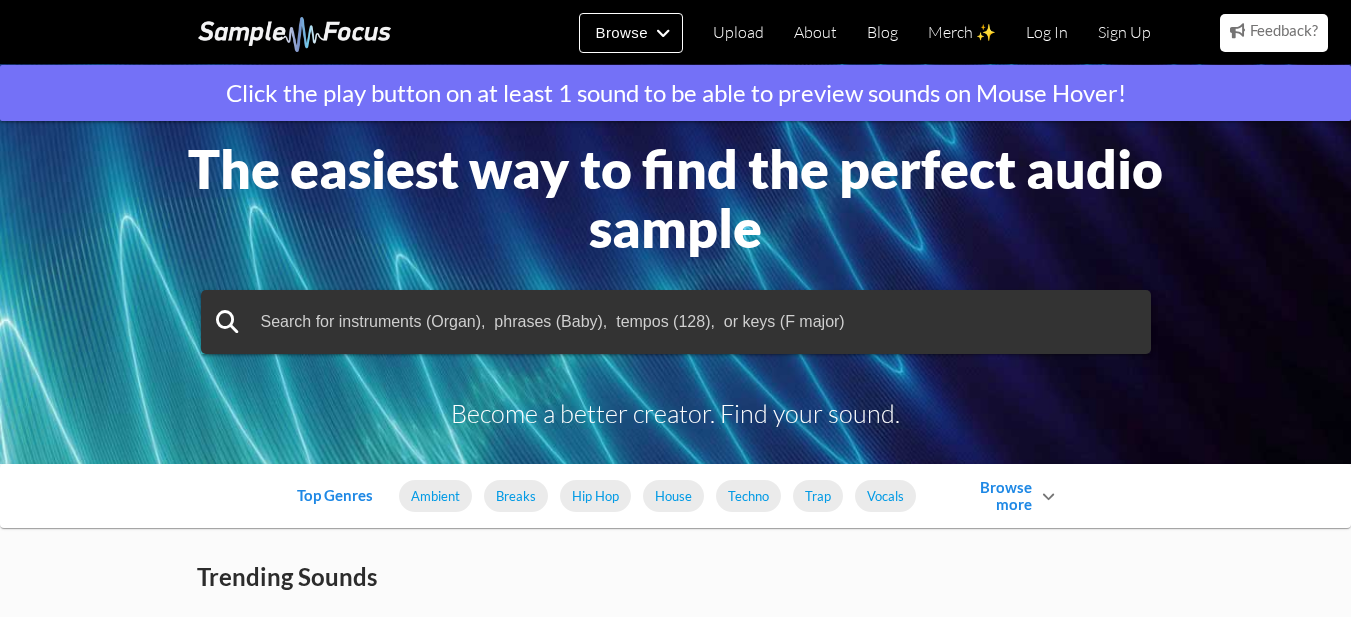 scroll, scrollTop: 0, scrollLeft: 0, axis: both 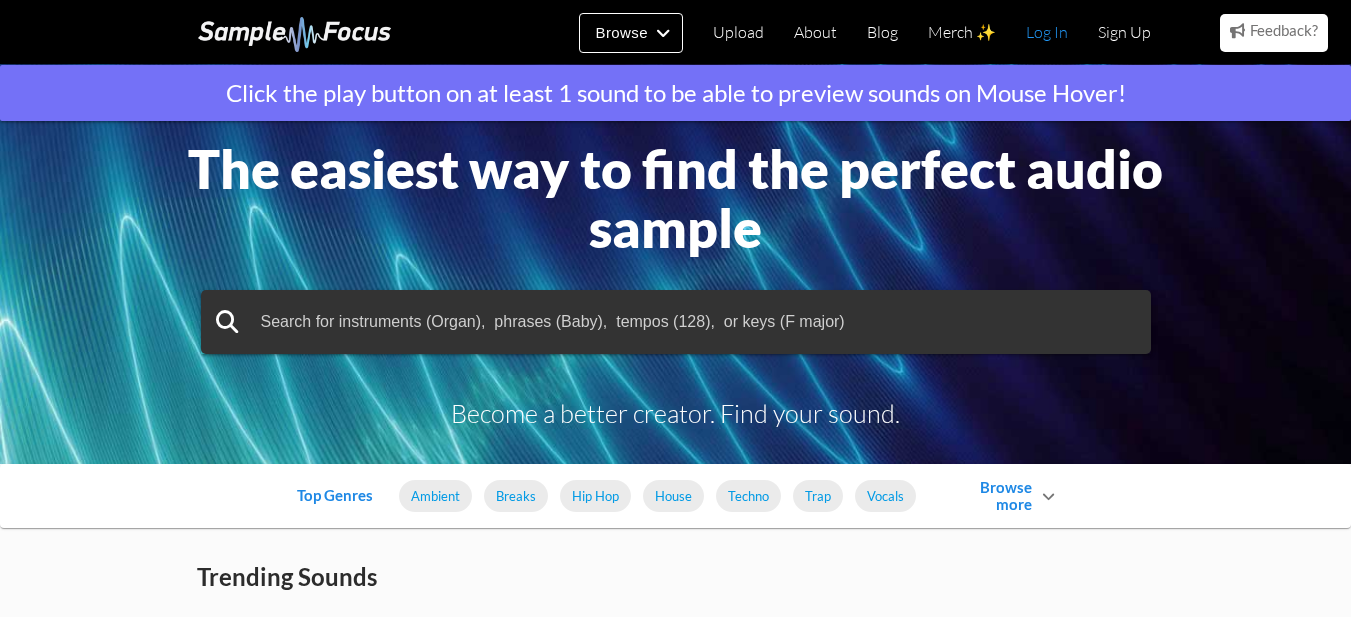 click on "Log In" at bounding box center [1047, 32] 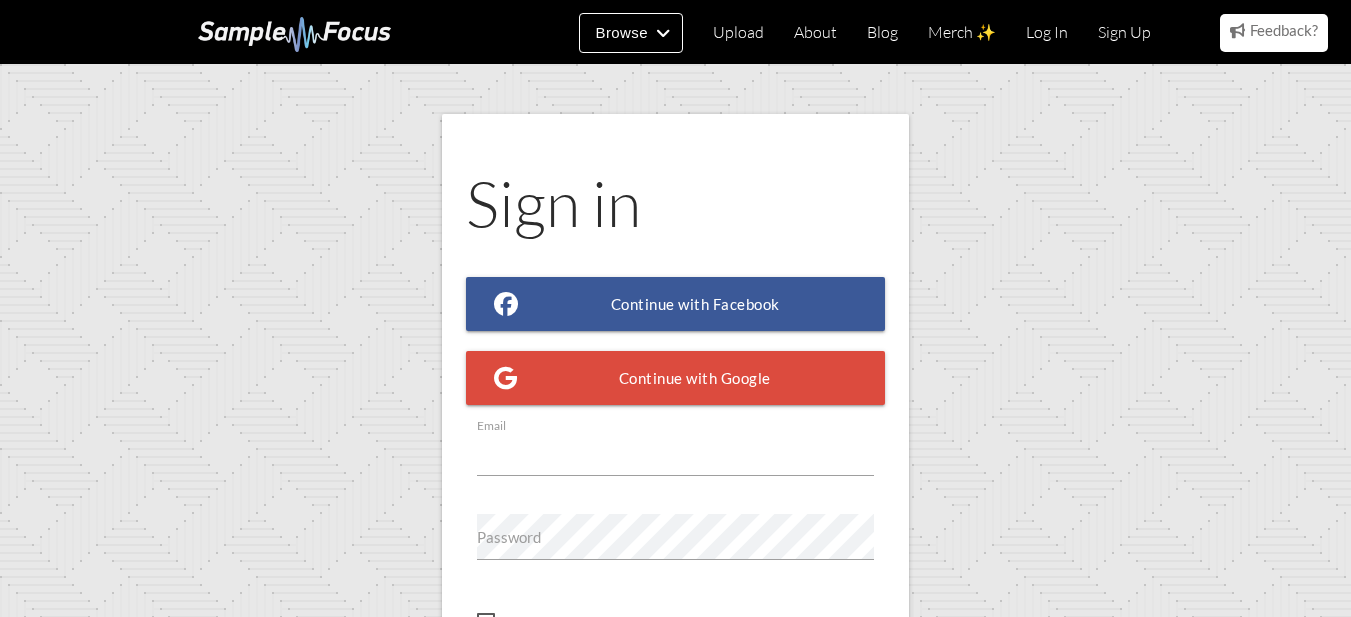 scroll, scrollTop: 0, scrollLeft: 0, axis: both 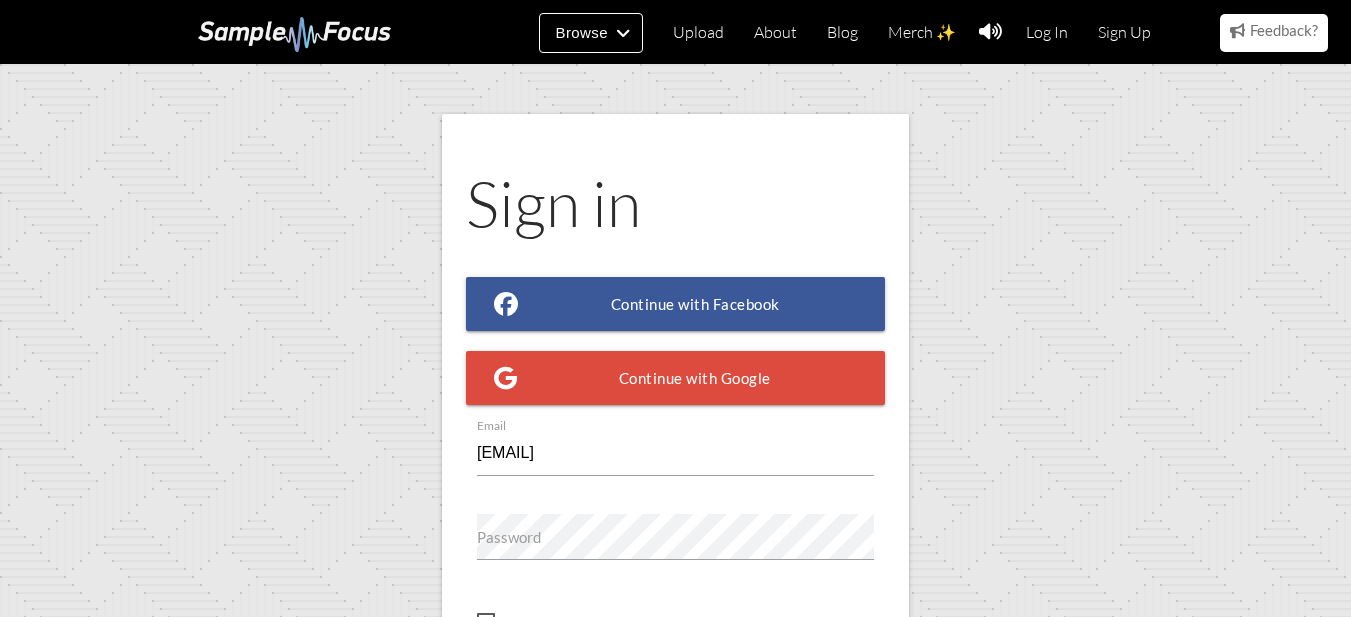 type on "rogeernobeat@hotmail.com" 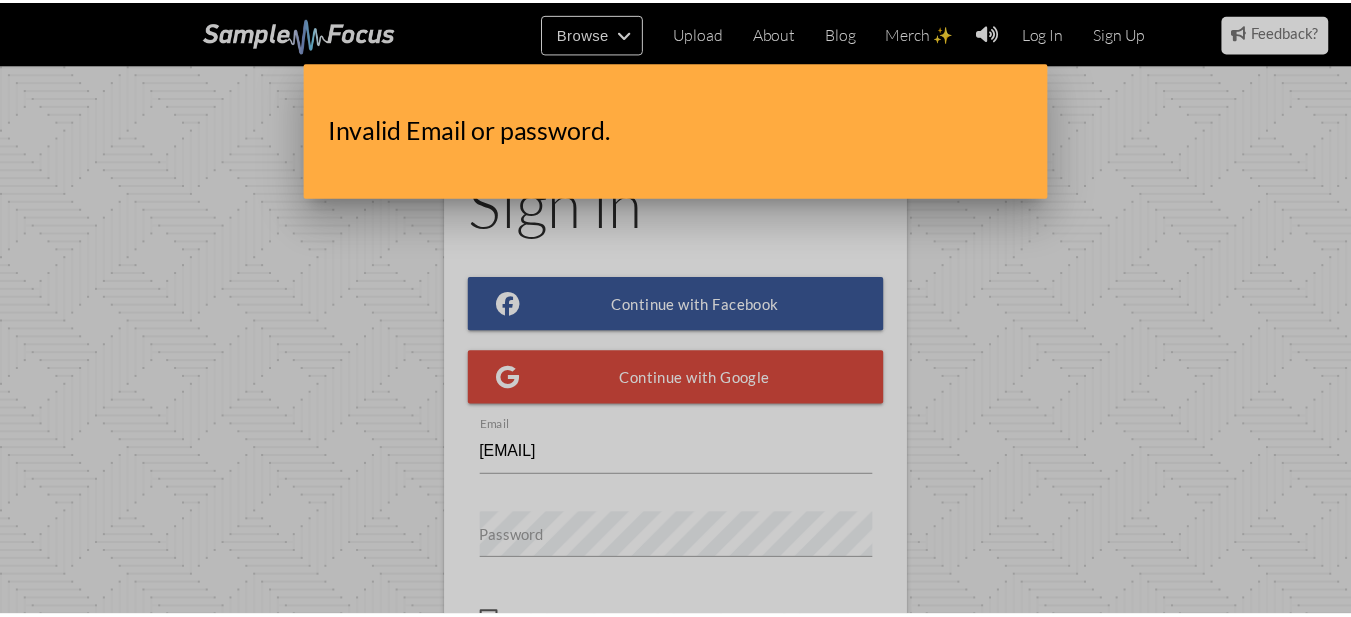 scroll, scrollTop: 0, scrollLeft: 0, axis: both 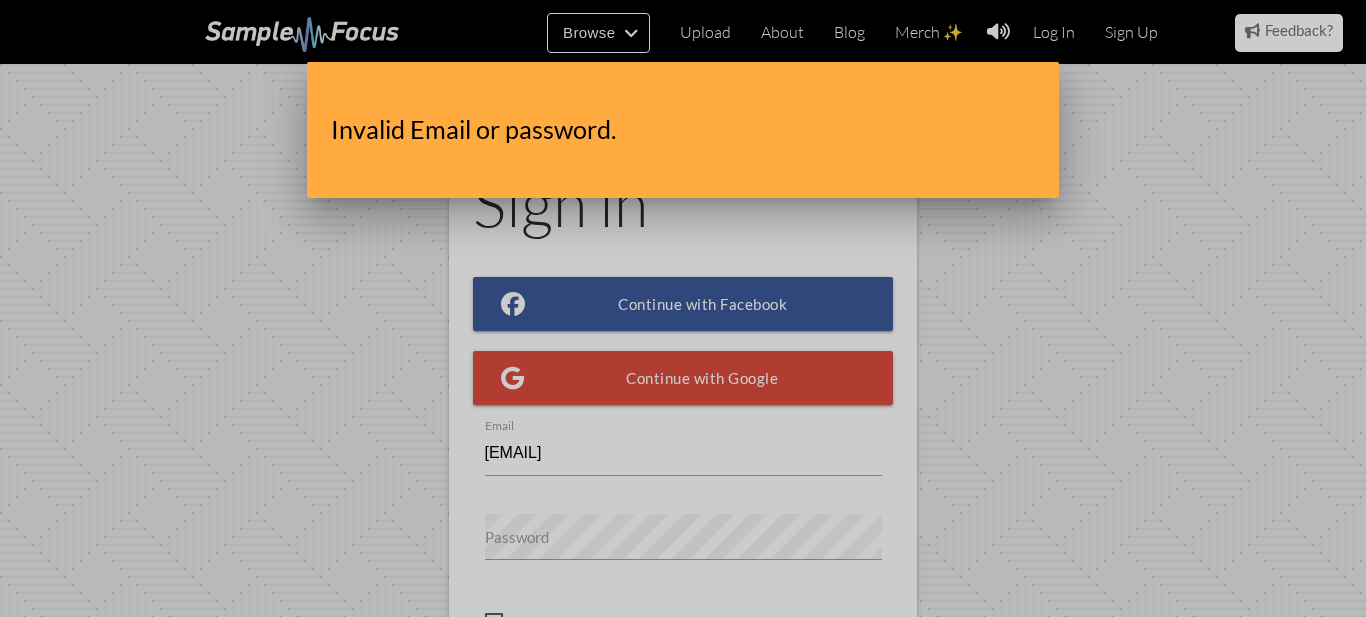 click at bounding box center [683, 231] 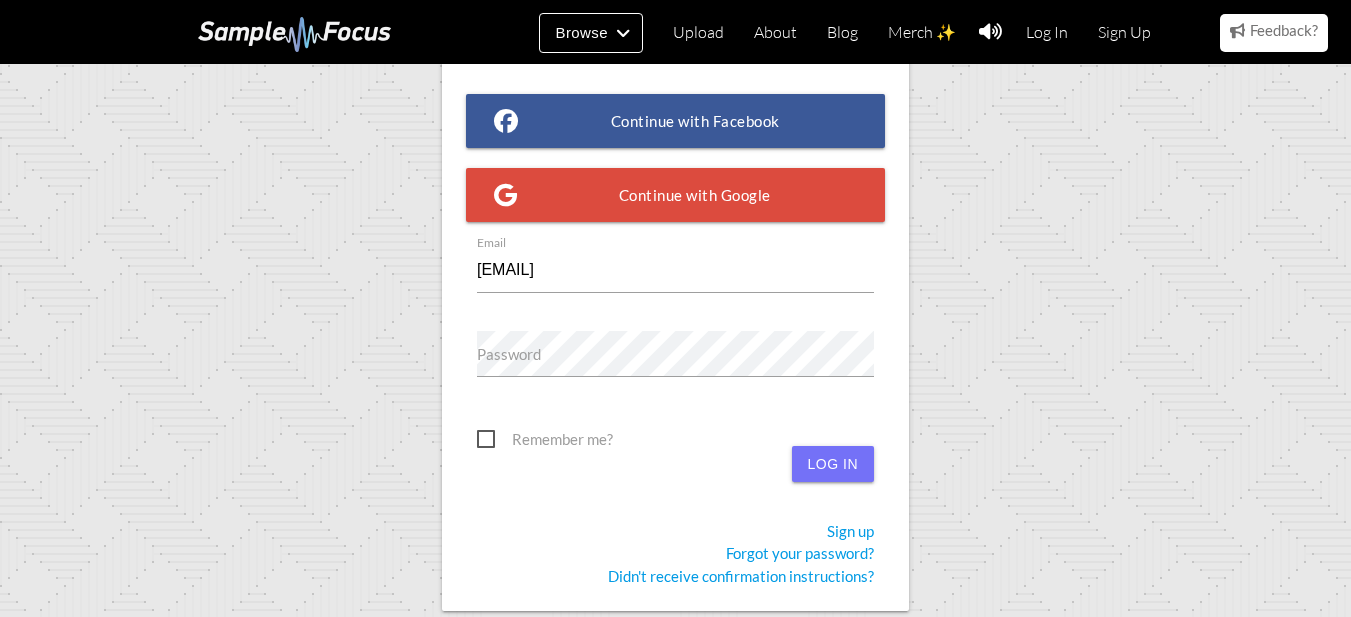 scroll, scrollTop: 192, scrollLeft: 0, axis: vertical 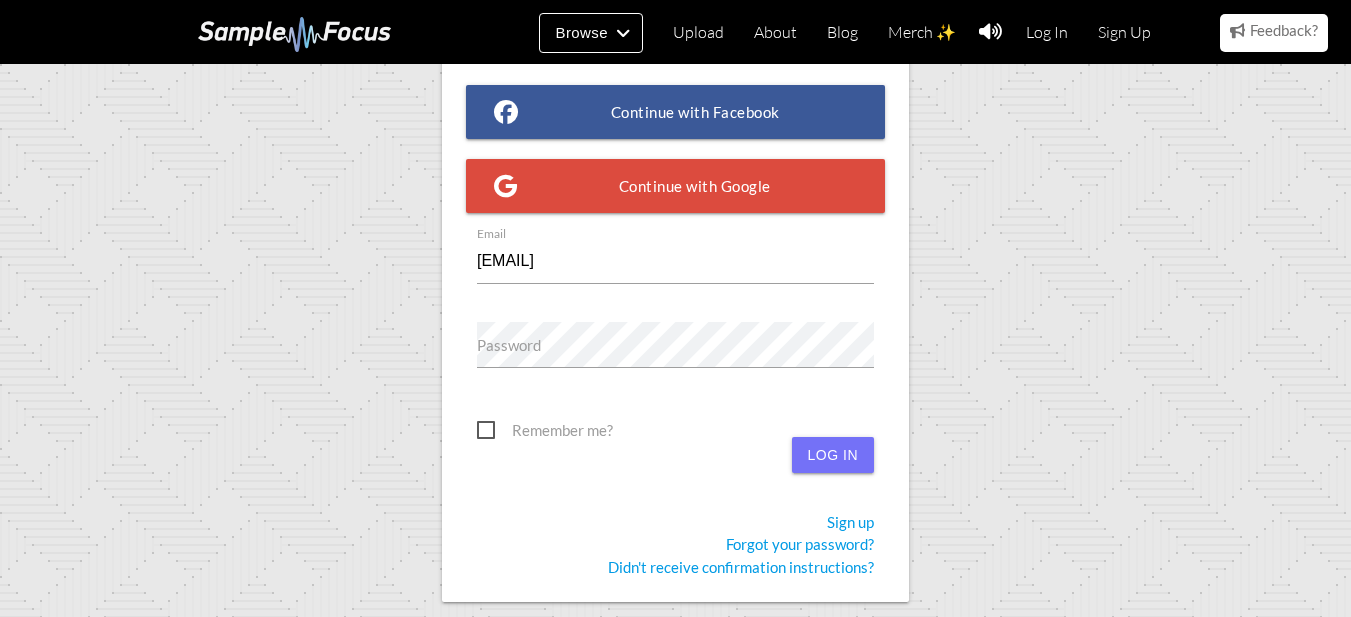 click on "Password" at bounding box center [509, 345] 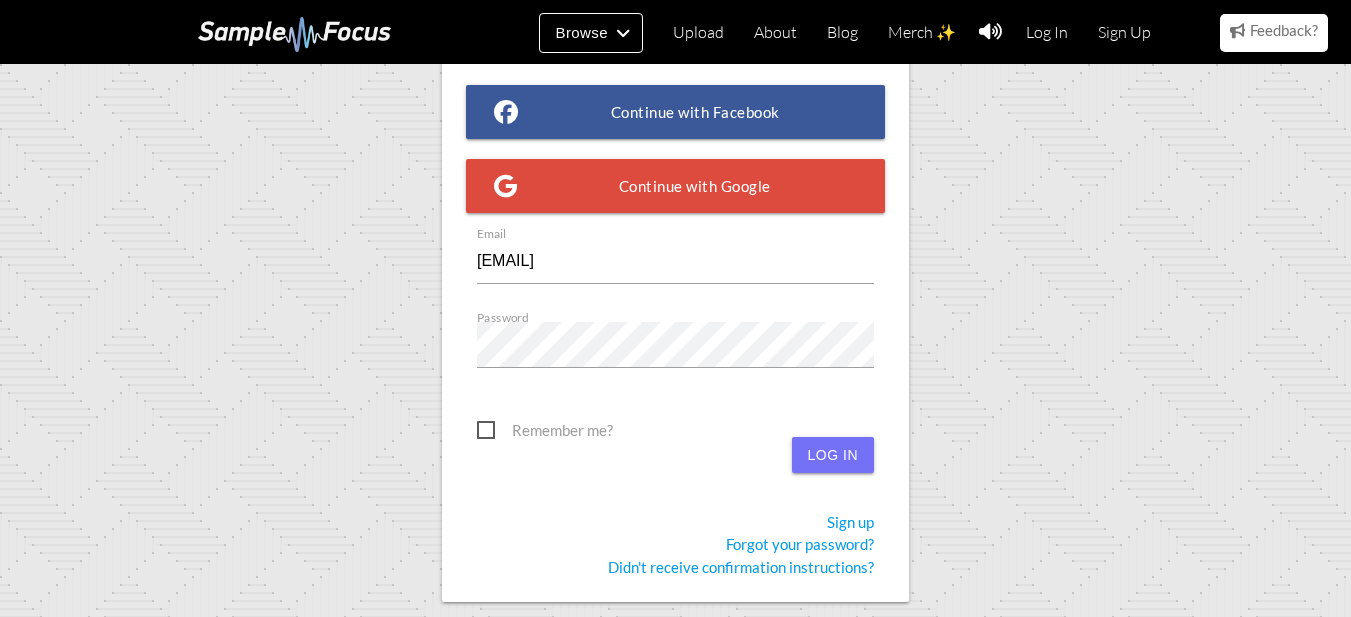 click on "Remember me?" at bounding box center (545, 430) 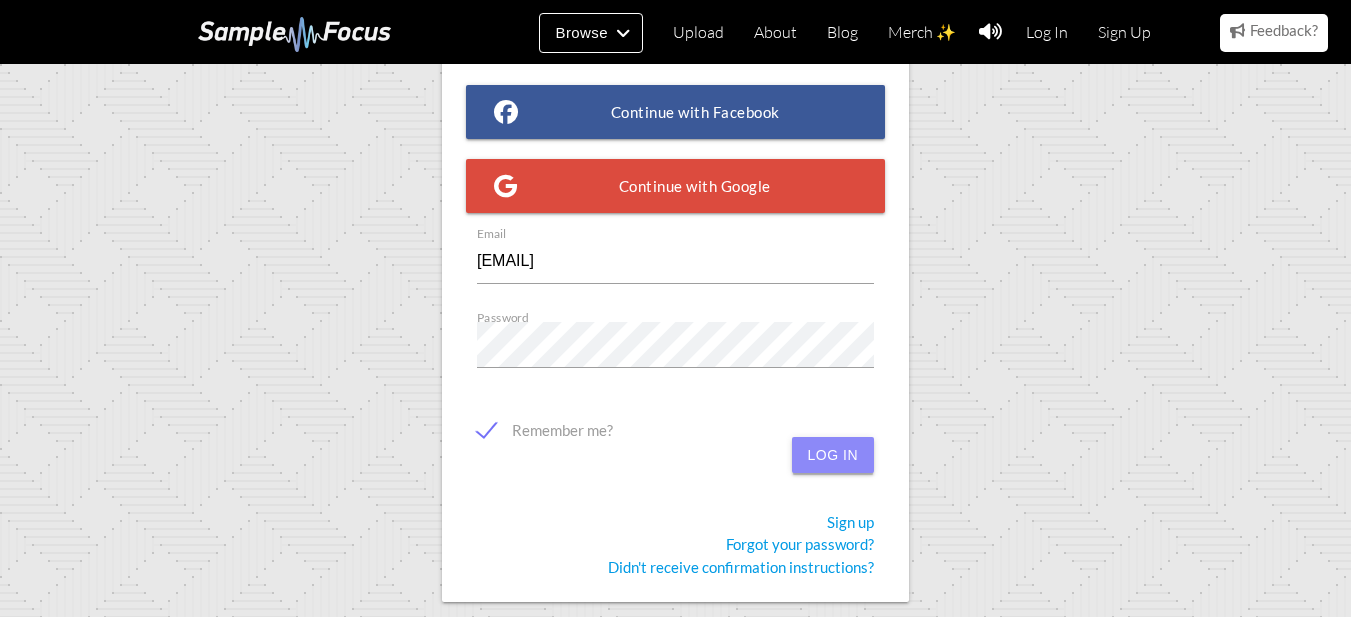 click on "Log in" at bounding box center (833, 455) 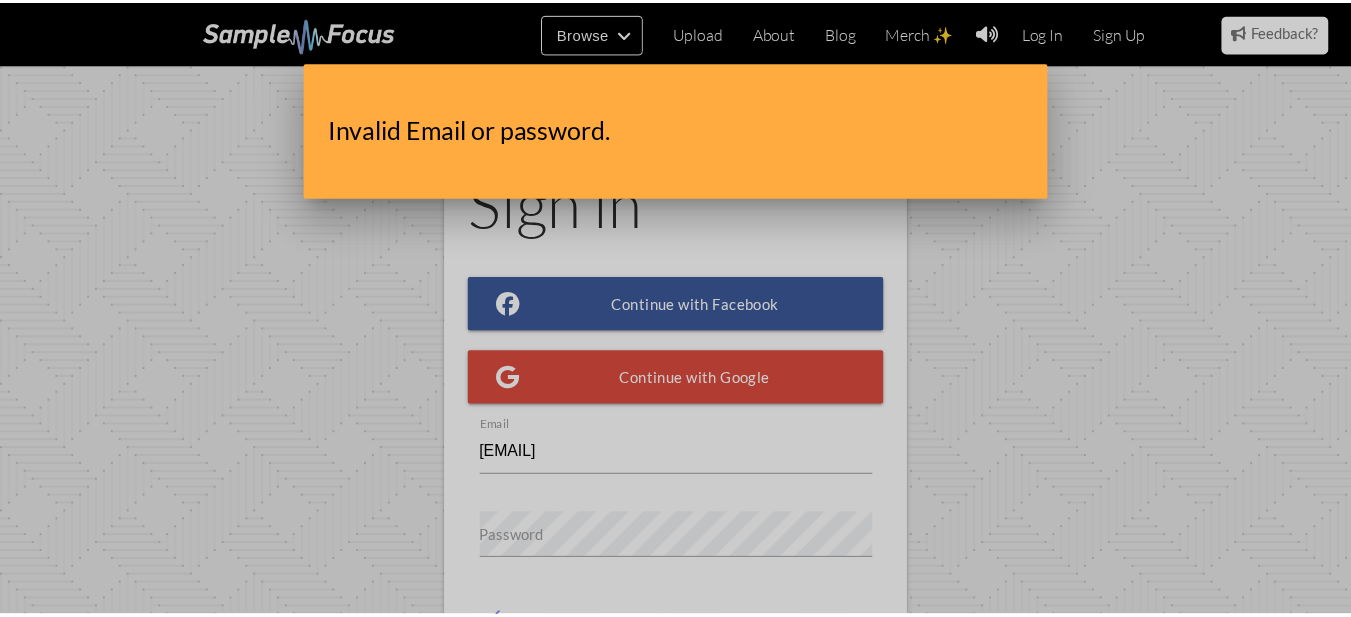 scroll, scrollTop: 0, scrollLeft: 0, axis: both 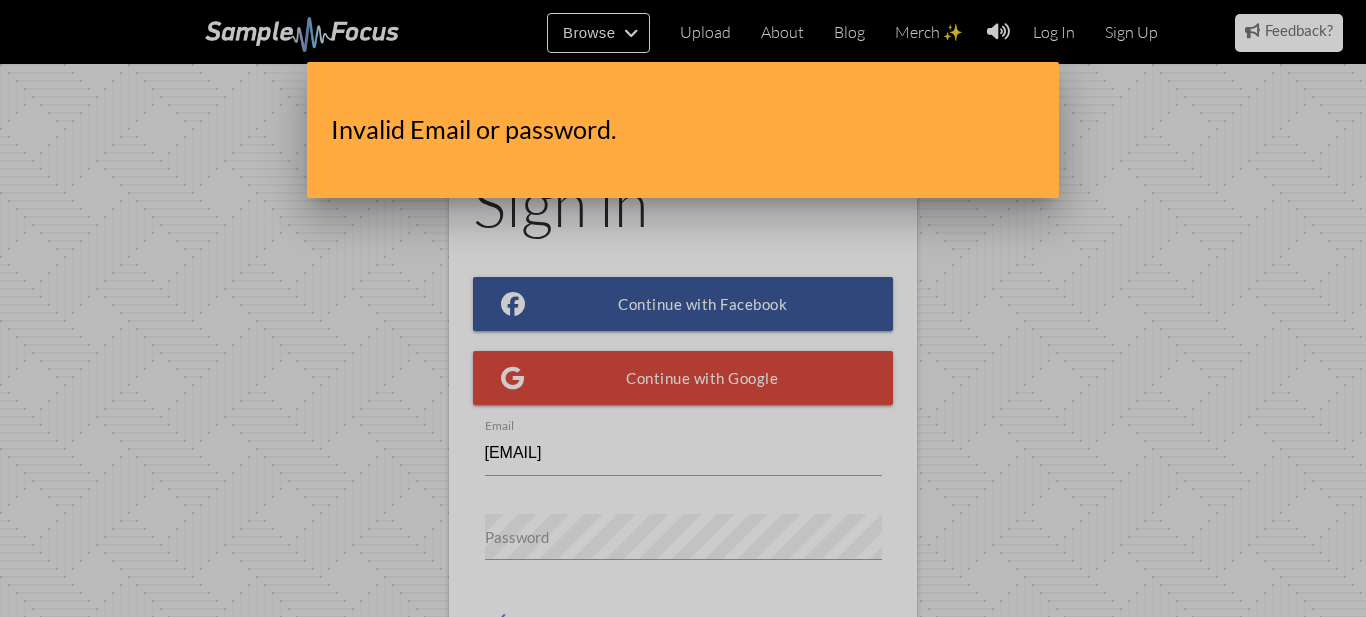 click at bounding box center [683, 231] 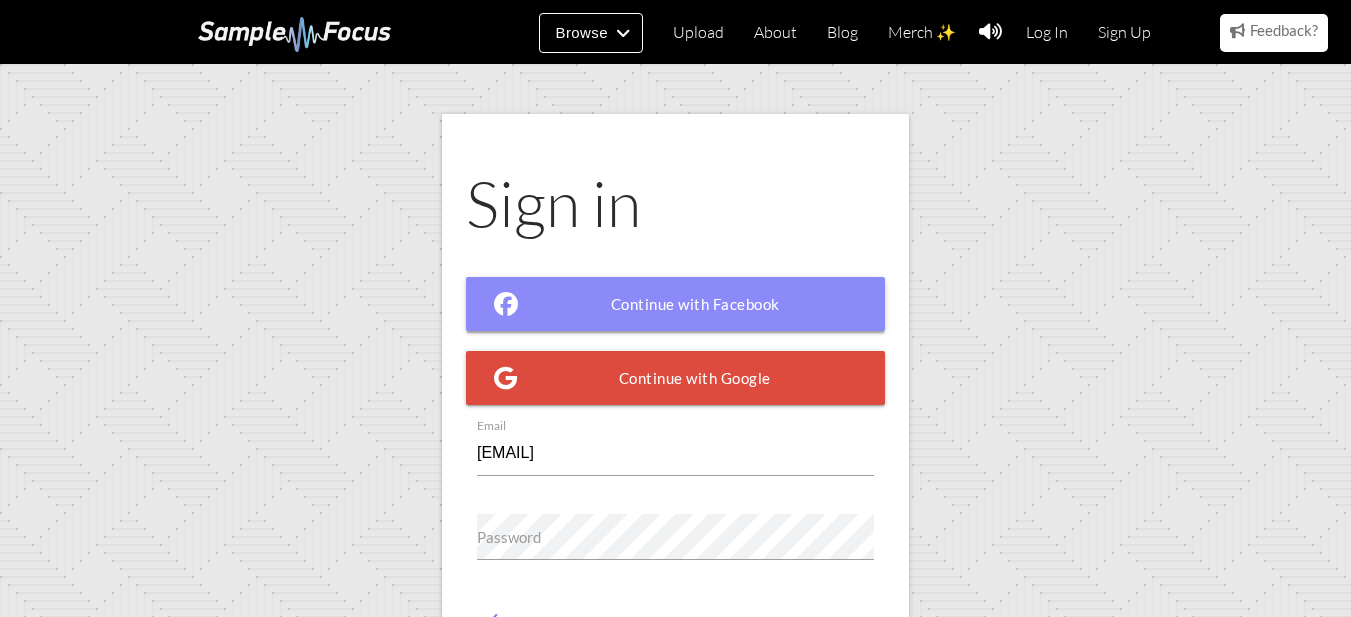 click on "Continue with Facebook" at bounding box center [676, 304] 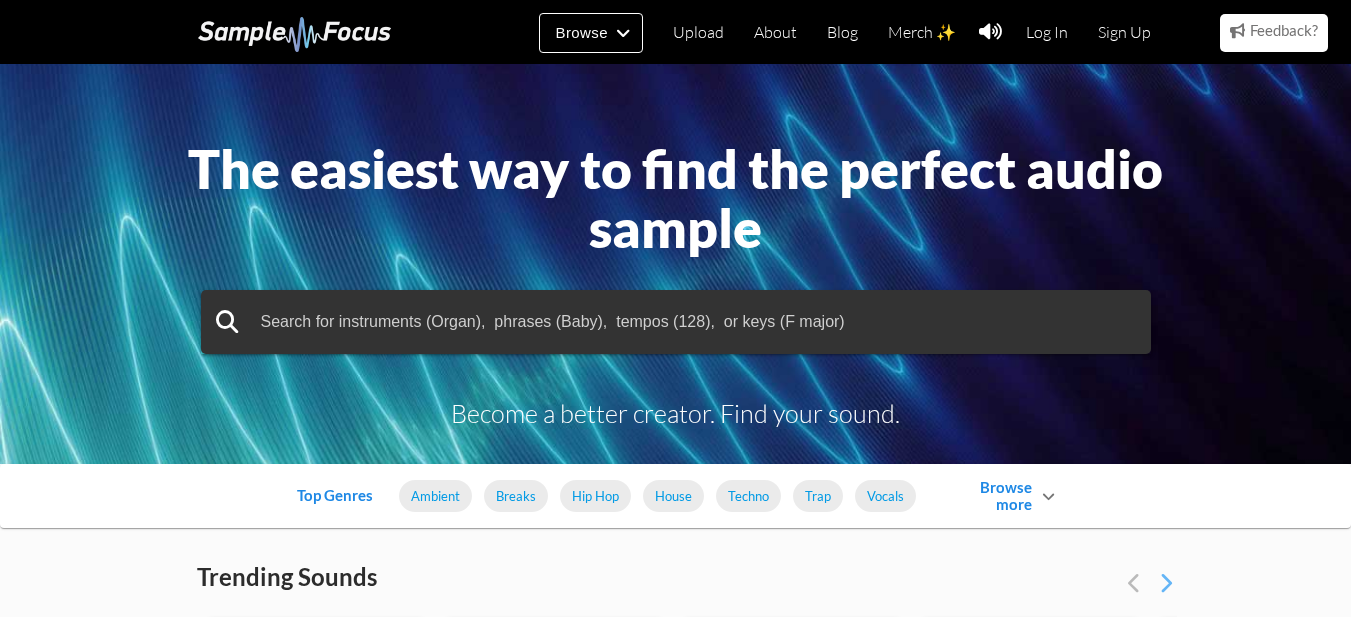 scroll, scrollTop: 0, scrollLeft: 0, axis: both 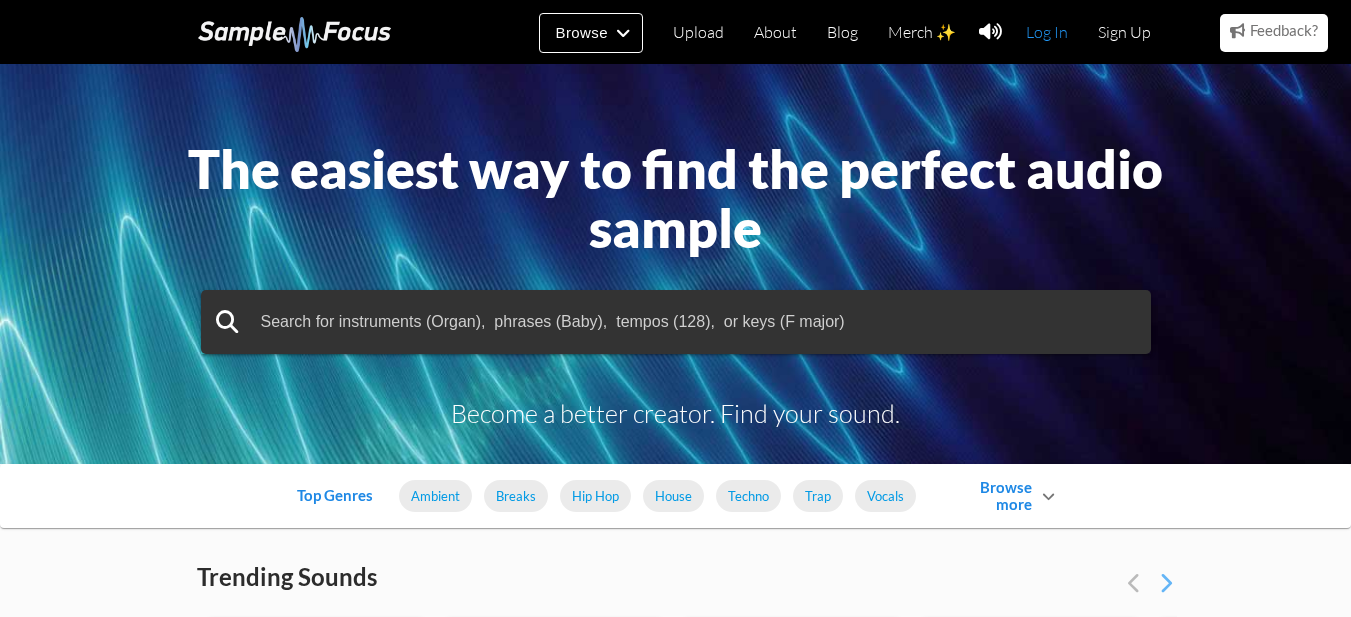 click on "Log In" at bounding box center (1047, 32) 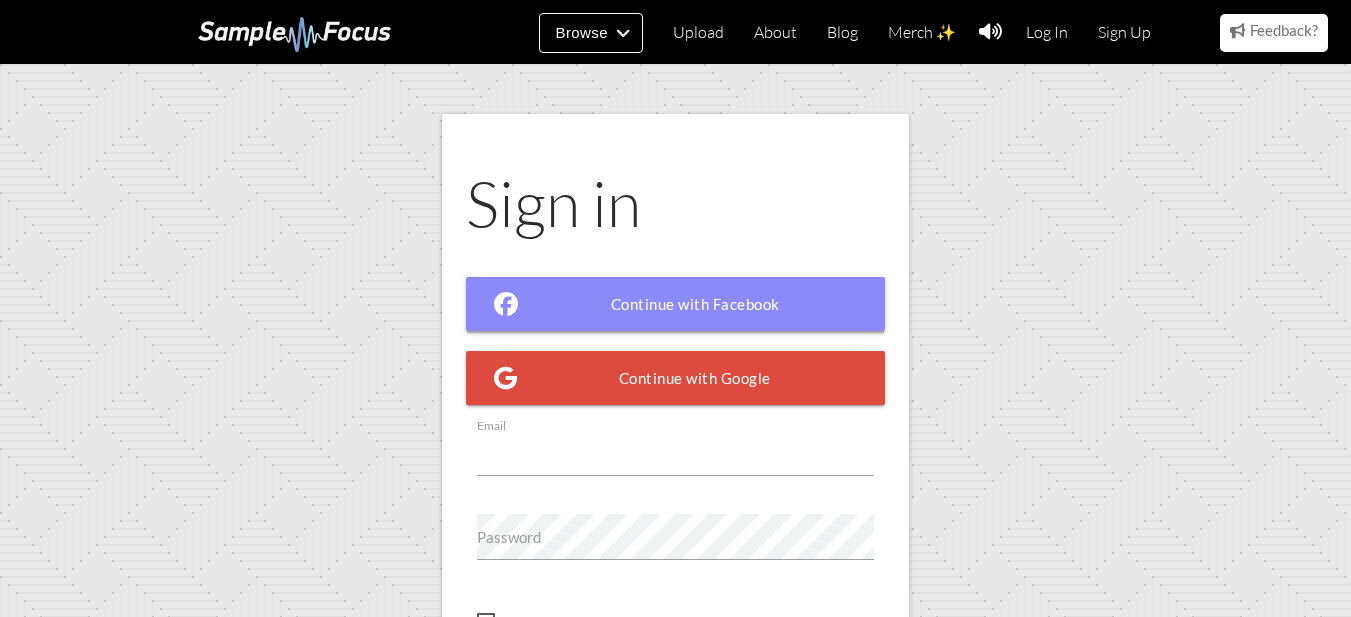 scroll, scrollTop: 0, scrollLeft: 0, axis: both 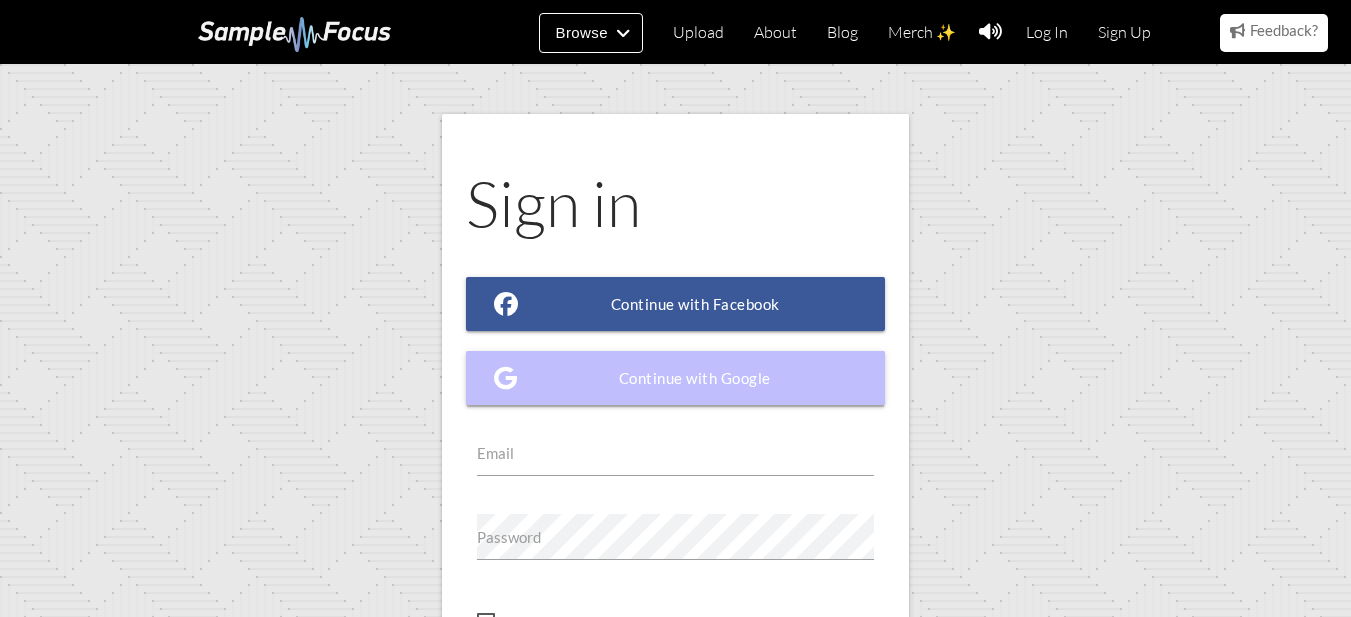 click on "Continue with Google" at bounding box center (676, 378) 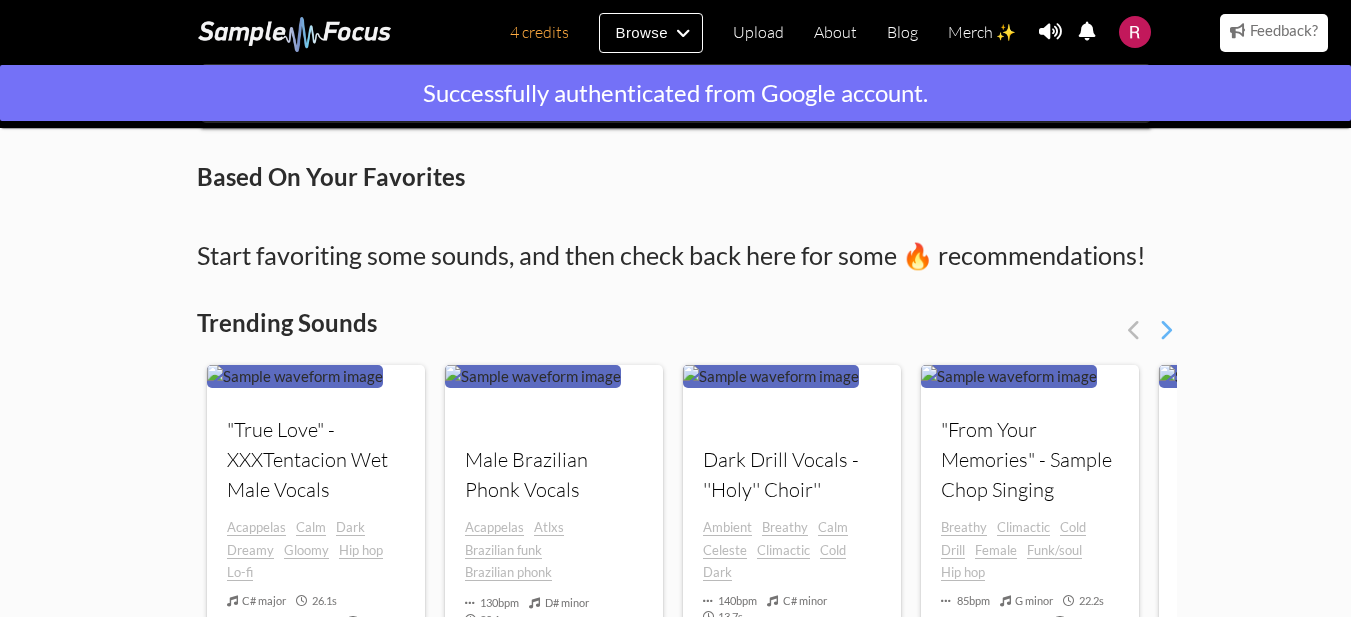scroll, scrollTop: 200, scrollLeft: 0, axis: vertical 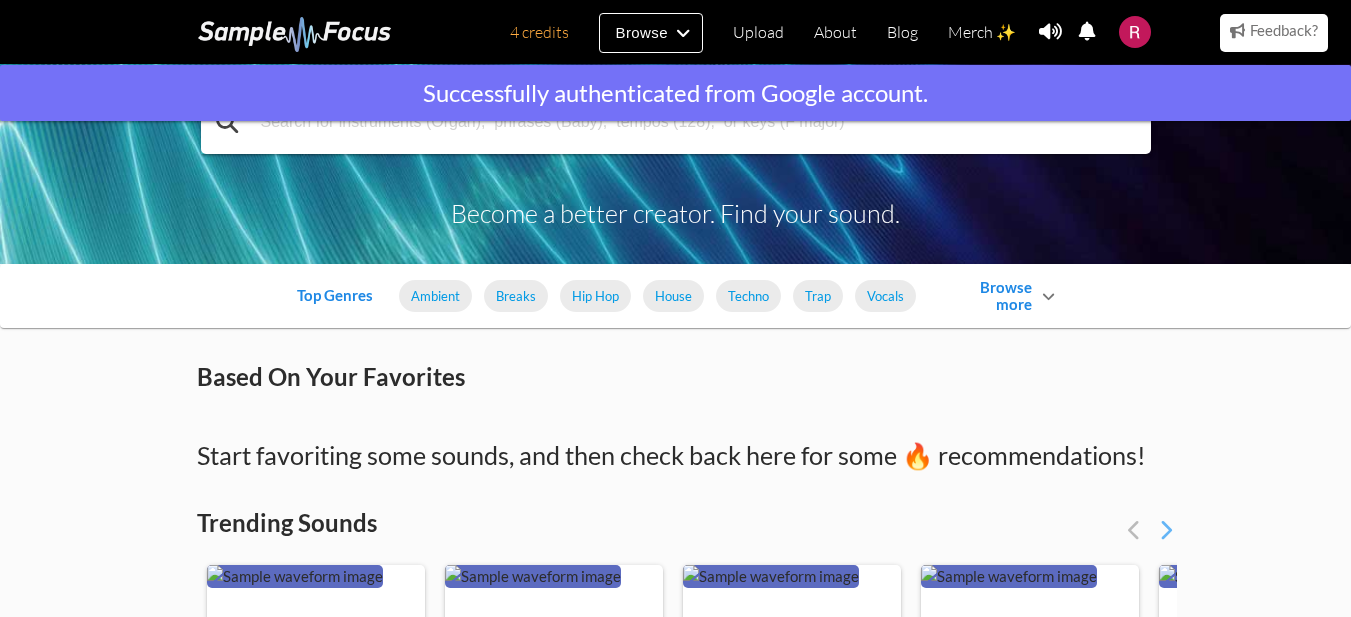 click at bounding box center [676, 122] 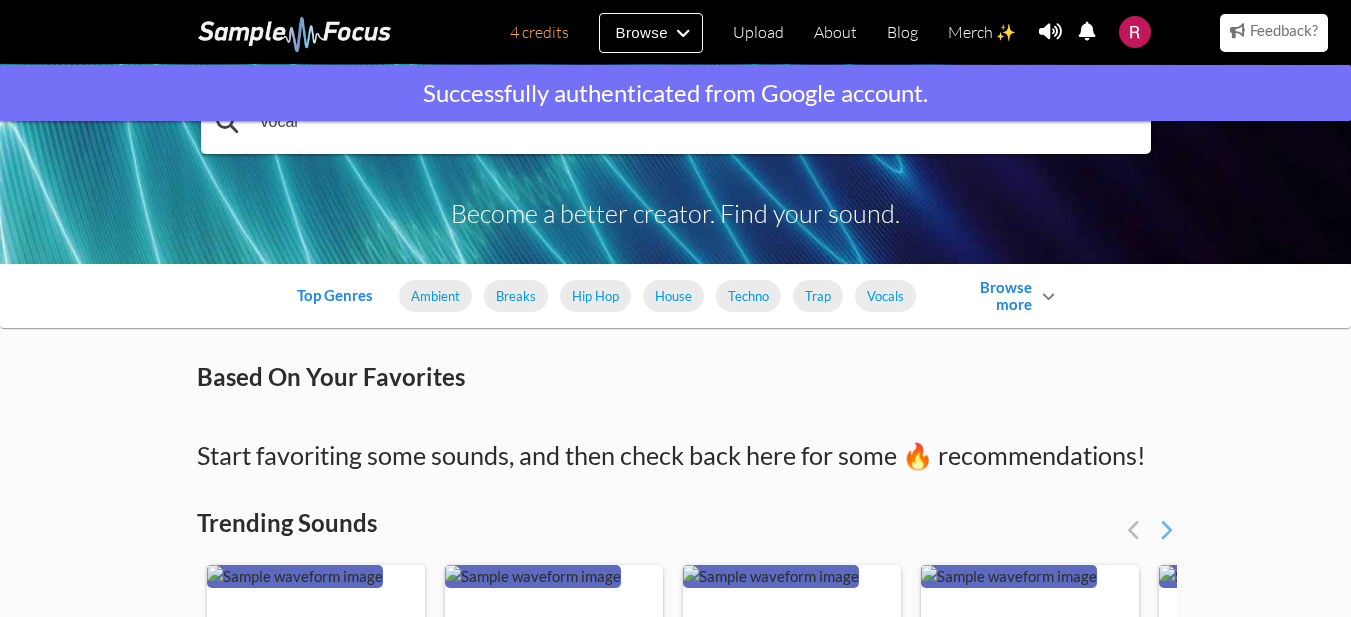 type on "vocal" 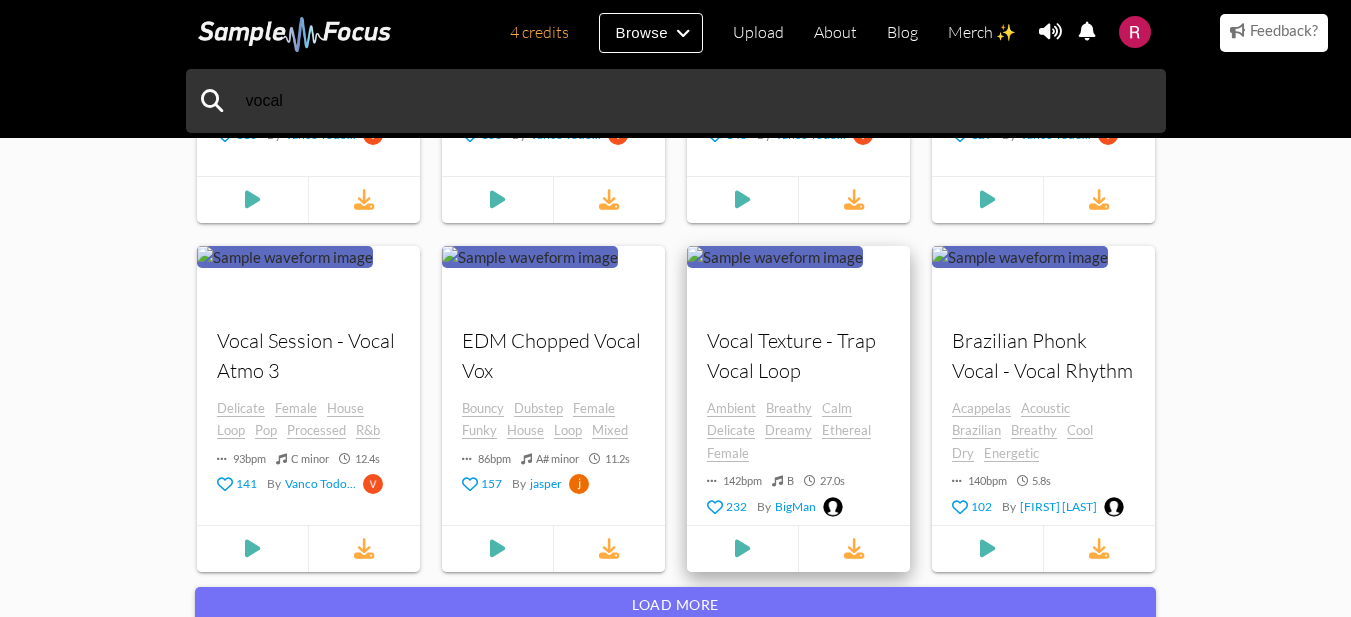 scroll, scrollTop: 2100, scrollLeft: 0, axis: vertical 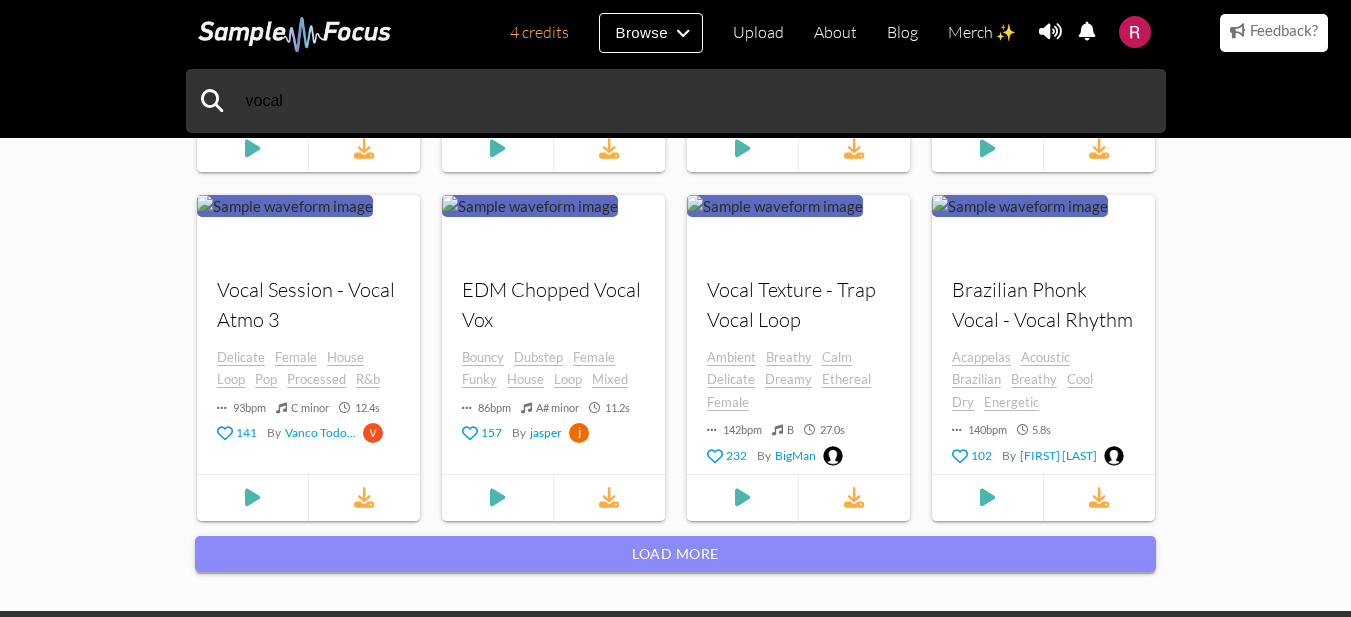 click on "Load more" at bounding box center (675, 554) 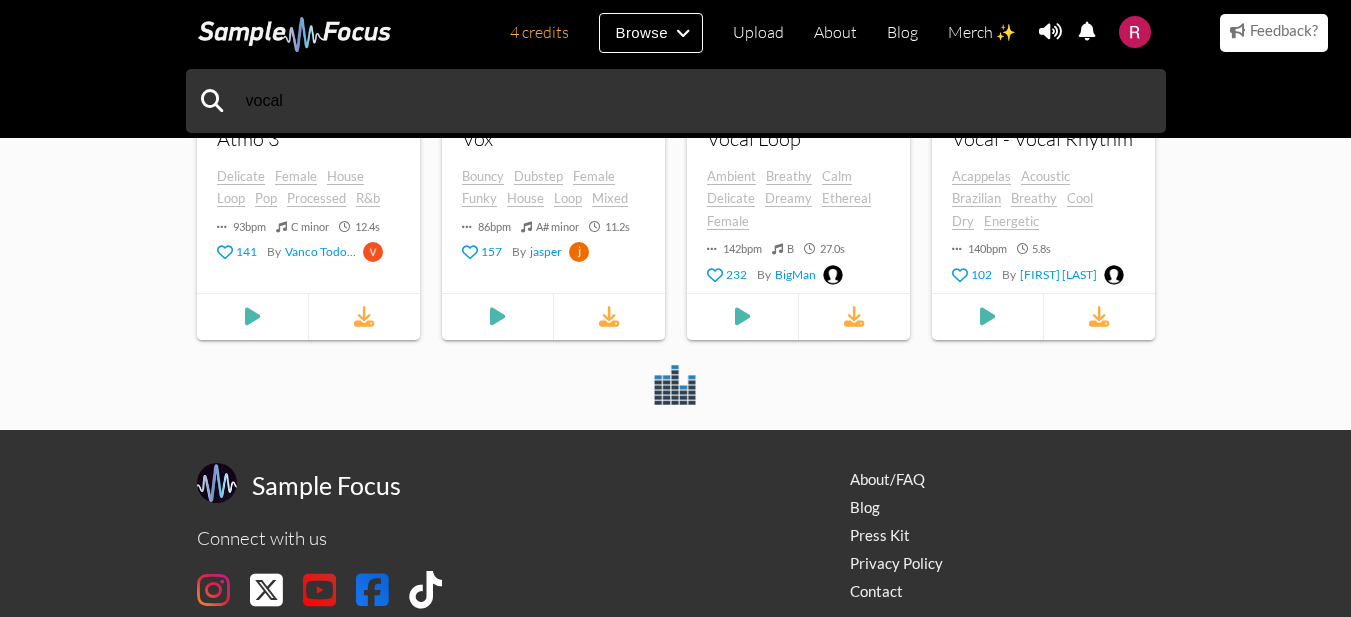 scroll, scrollTop: 2344, scrollLeft: 0, axis: vertical 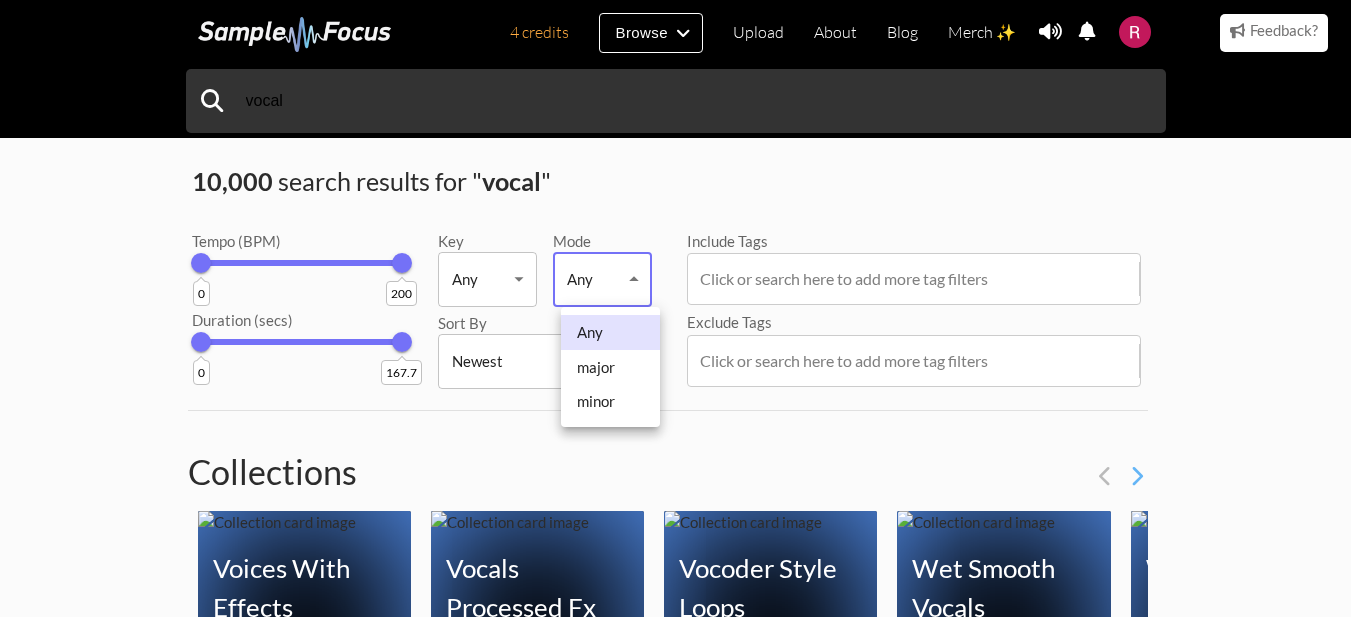 click on "4 credits
Browse
Upload
About
Blog
Merch ✨
Notifications Settings You have no notifications. View all notifications
Account
Subscription
Analytics
Notifications
Notification Settings
Log Out
4 credits
Categories
Tags
Collections
Upload
About
Blog
Merch ✨
Account
Subscription
Analytics
Log Out
vocal" at bounding box center (675, 2318) 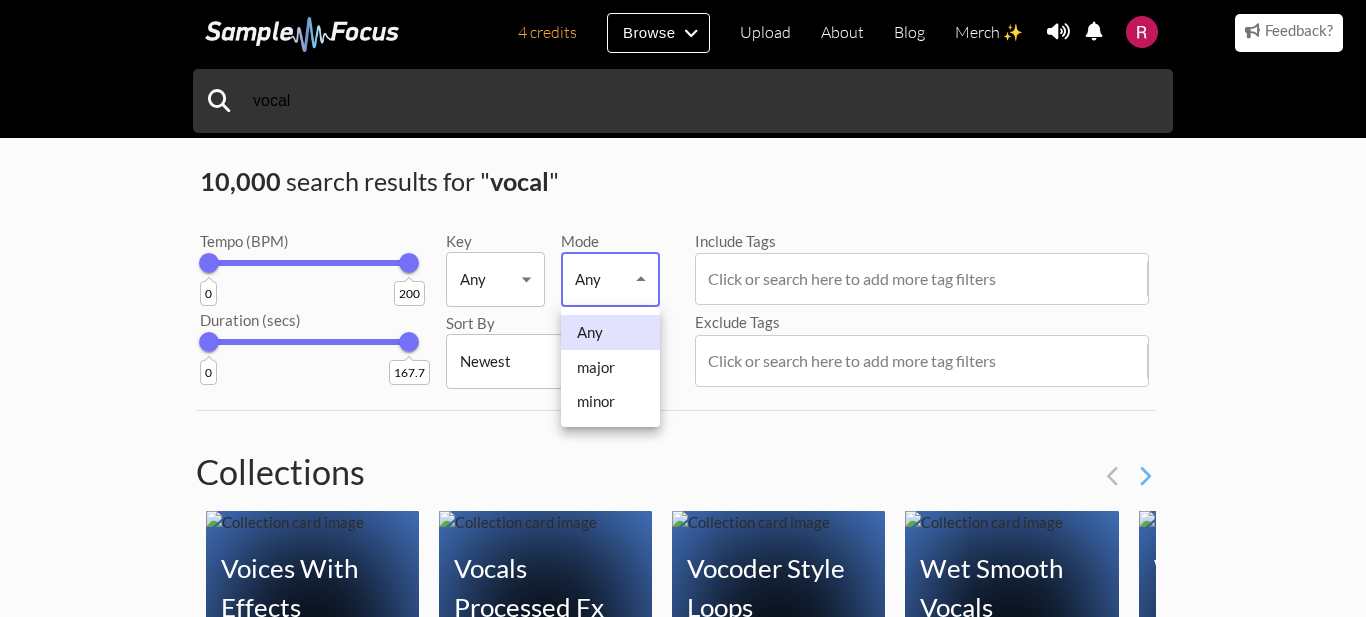 click on "minor" at bounding box center [610, 401] 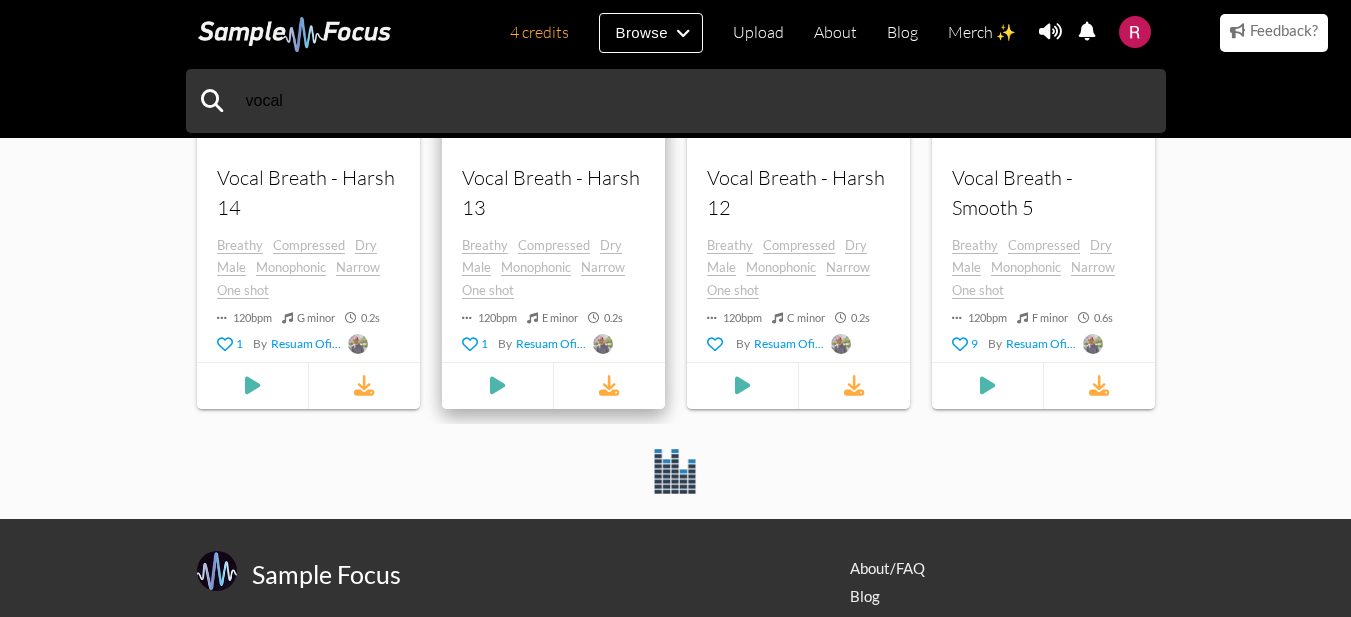 scroll, scrollTop: 3508, scrollLeft: 0, axis: vertical 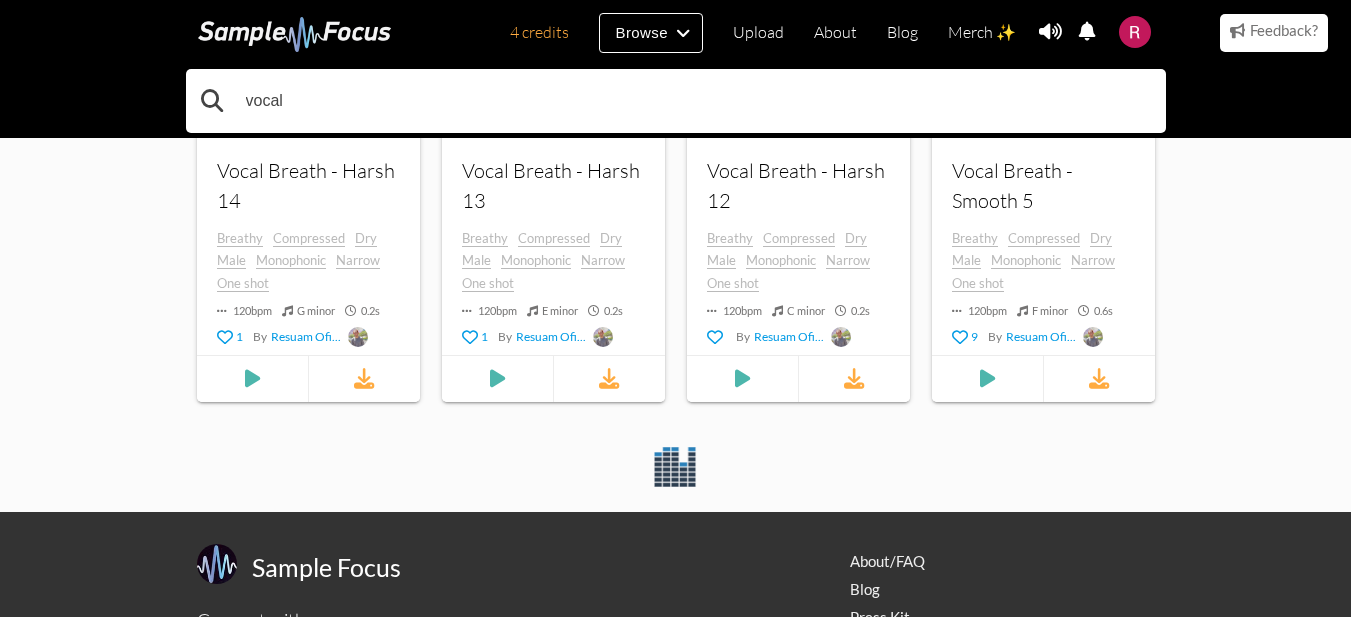 click on "vocal" at bounding box center [676, 101] 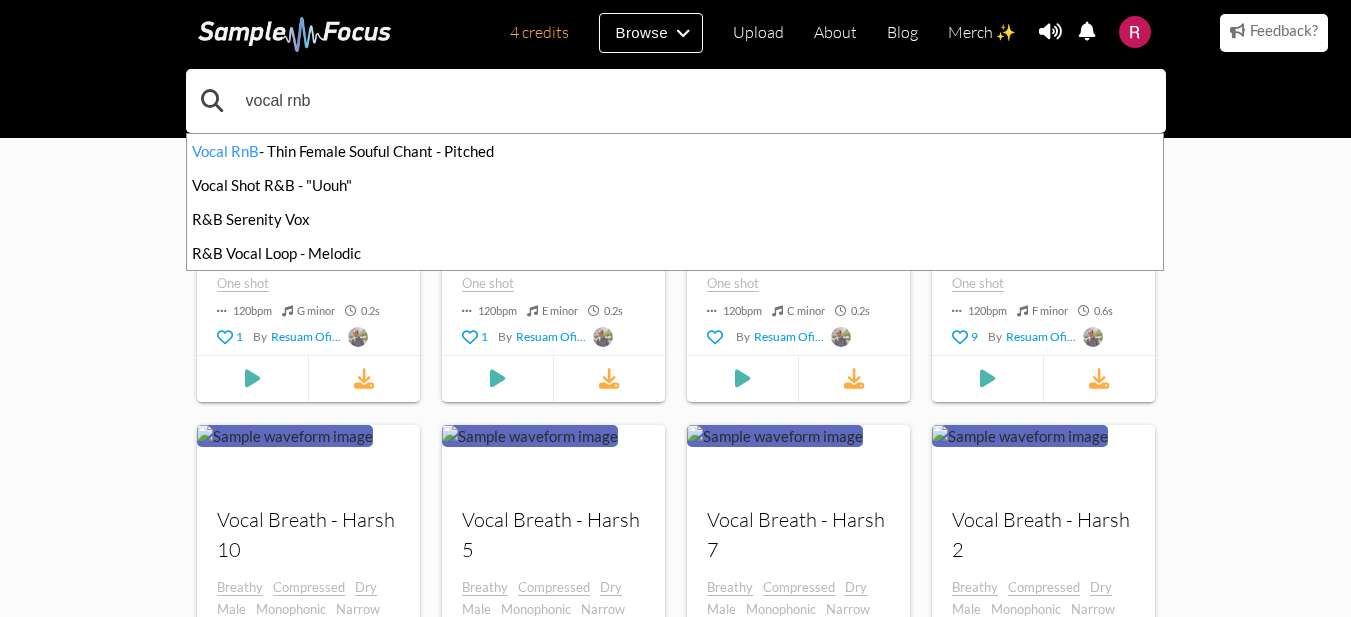 type on "vocal rnb" 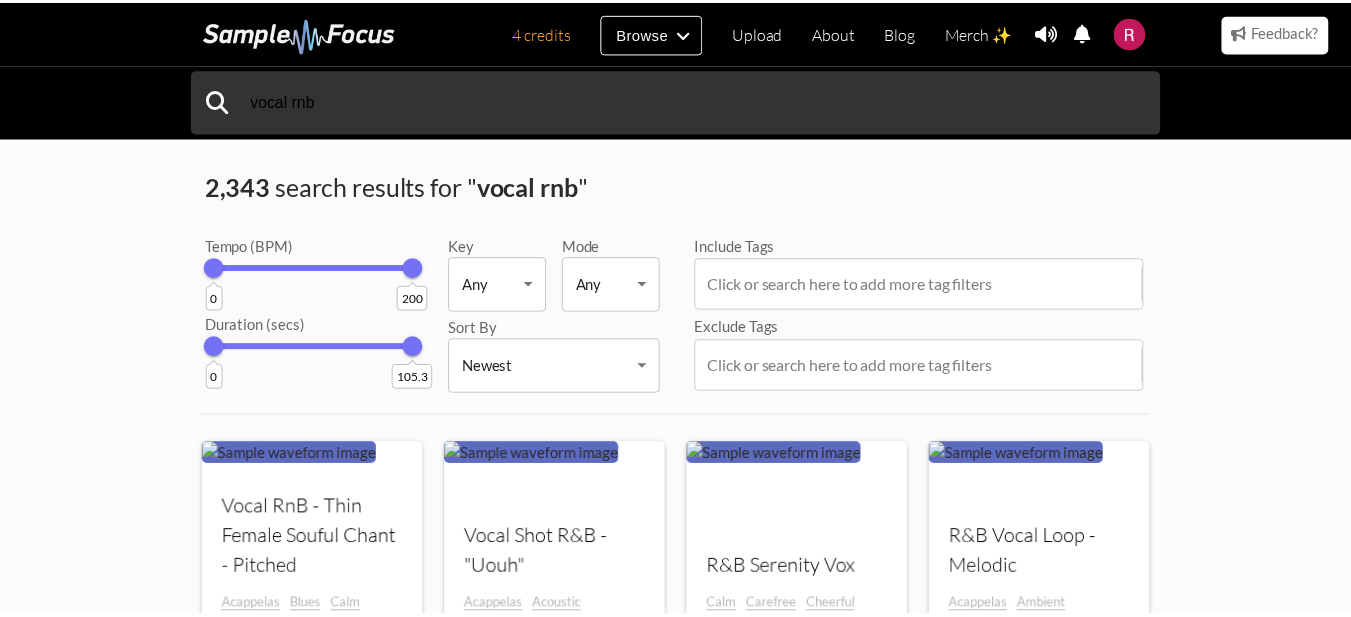scroll, scrollTop: 0, scrollLeft: 0, axis: both 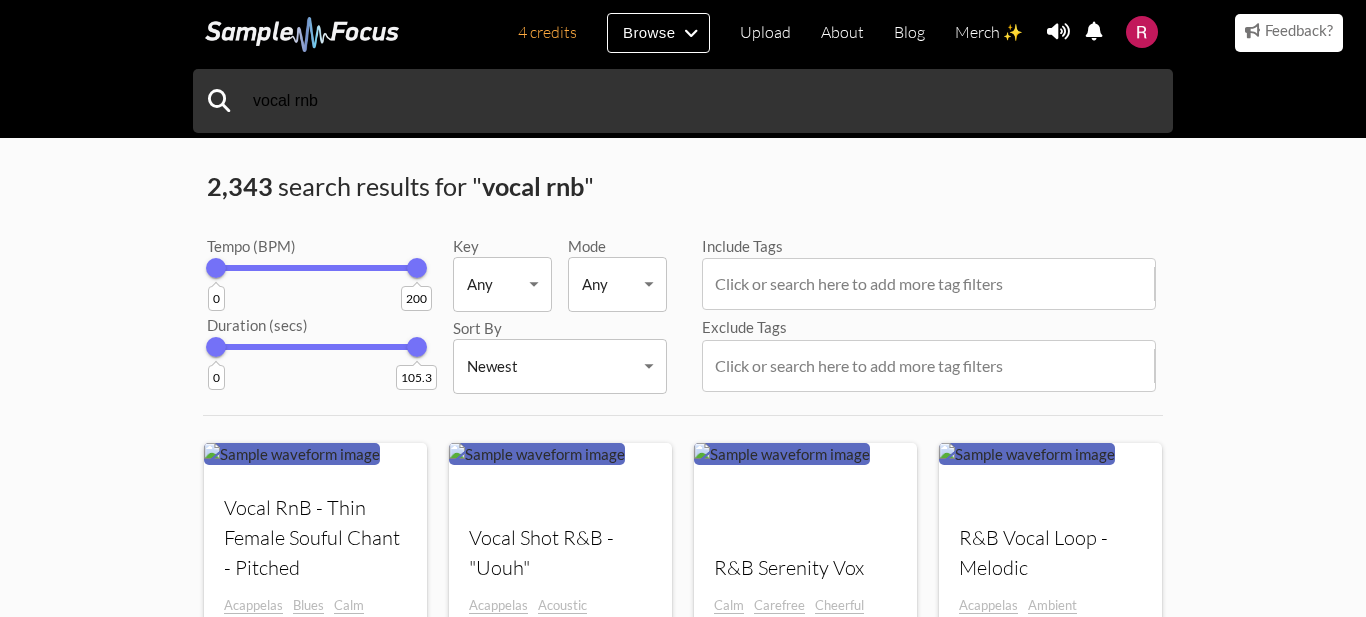 click on "4 credits
Browse
Upload
About
Blog
Merch ✨
Notifications Settings You have no notifications. View all notifications
Account
Subscription
Analytics
Notifications
Notification Settings
Log Out
4 credits
Categories
Tags
Collections
Upload
About
Blog
Merch ✨
Account
Subscription
Analytics
Log Out
vocal rnb" at bounding box center [683, 1252] 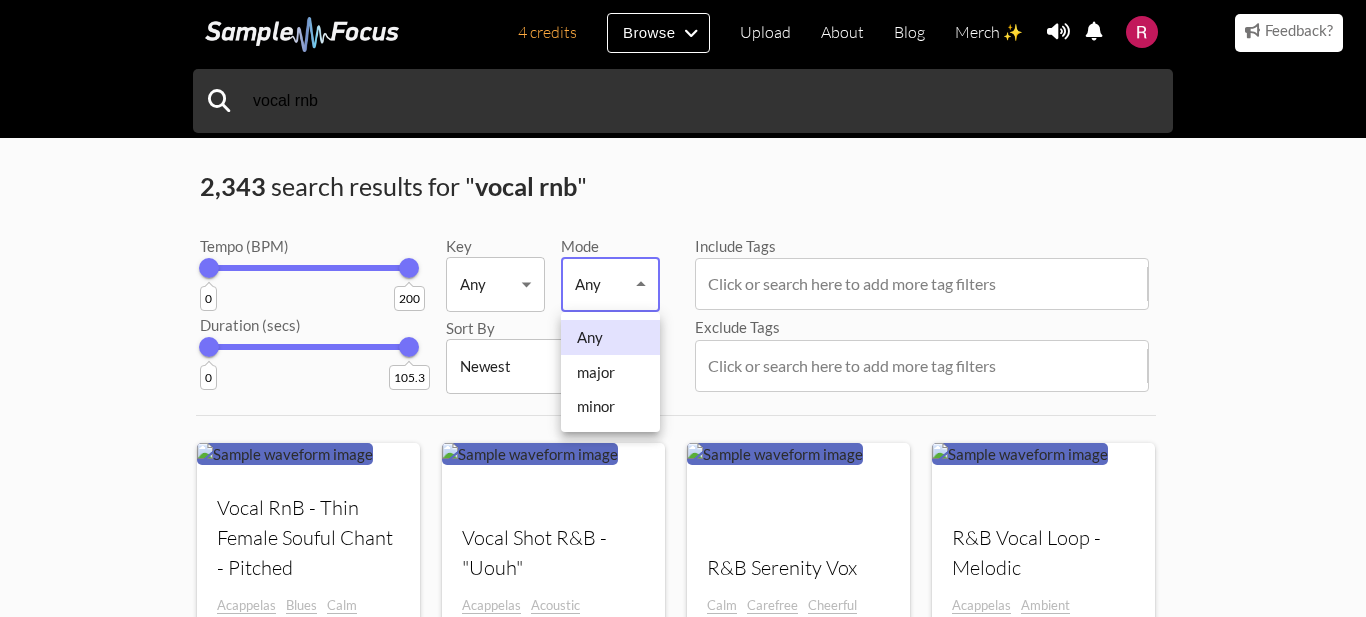 click on "minor" at bounding box center (610, 406) 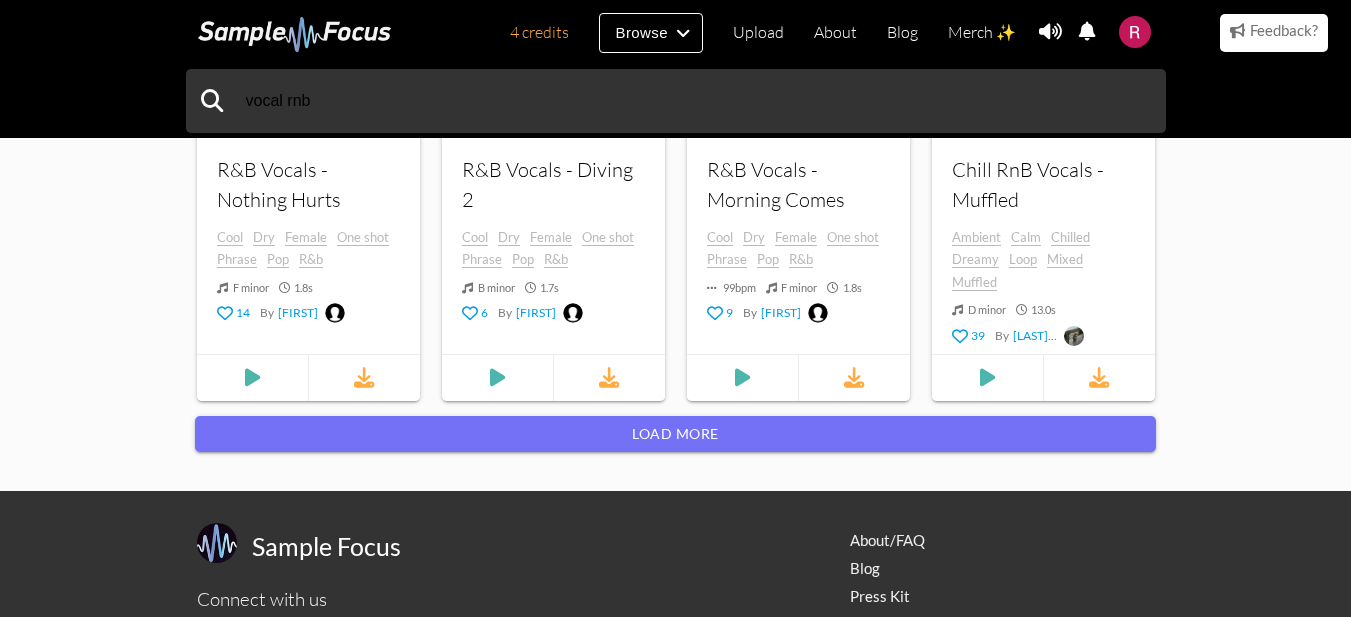 scroll, scrollTop: 1800, scrollLeft: 0, axis: vertical 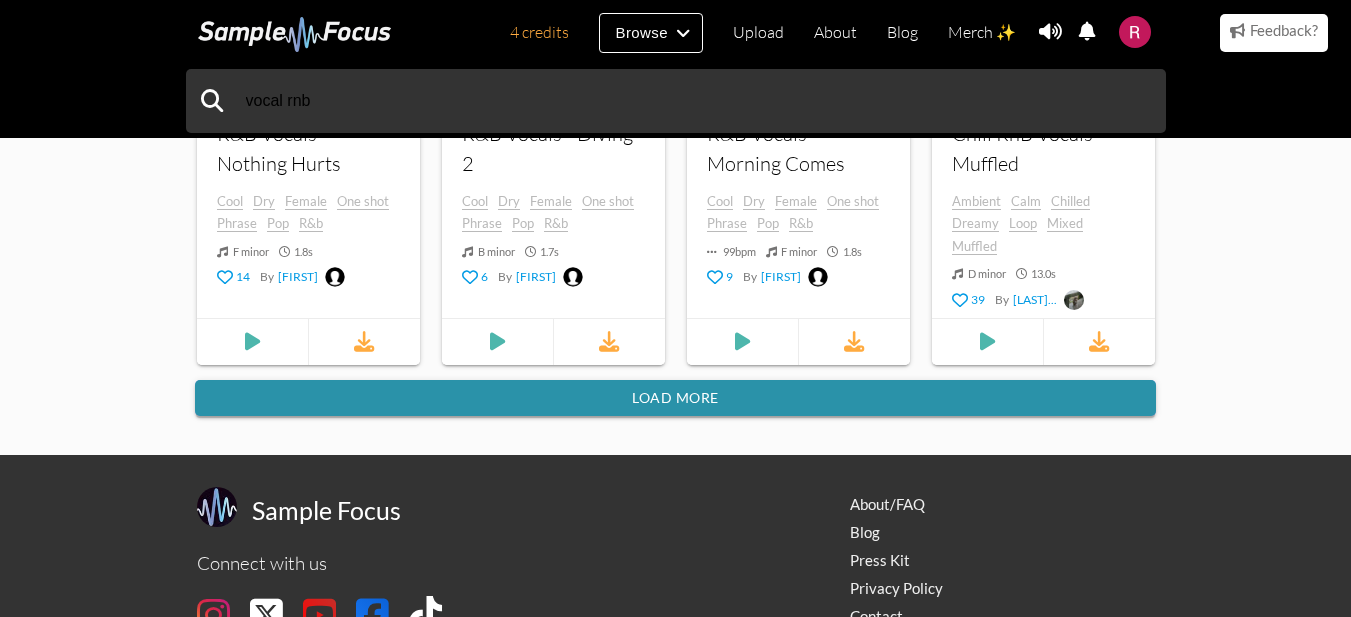 click on "Load more" at bounding box center [675, 398] 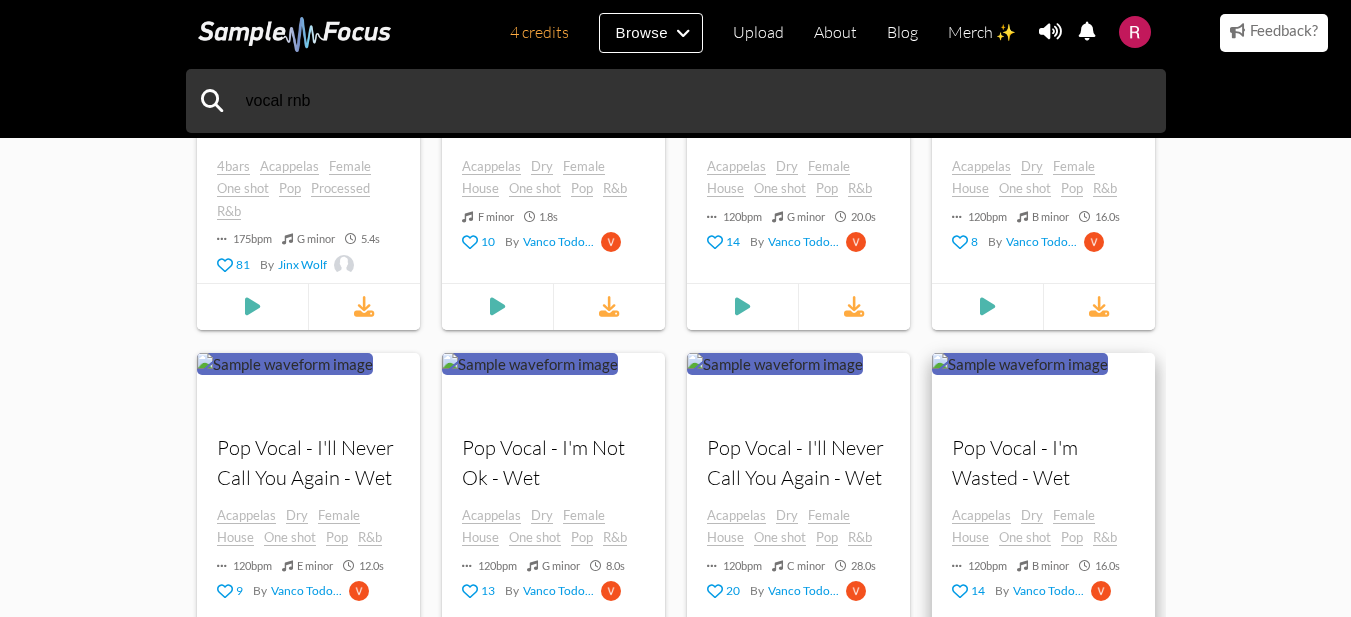 scroll, scrollTop: 9200, scrollLeft: 0, axis: vertical 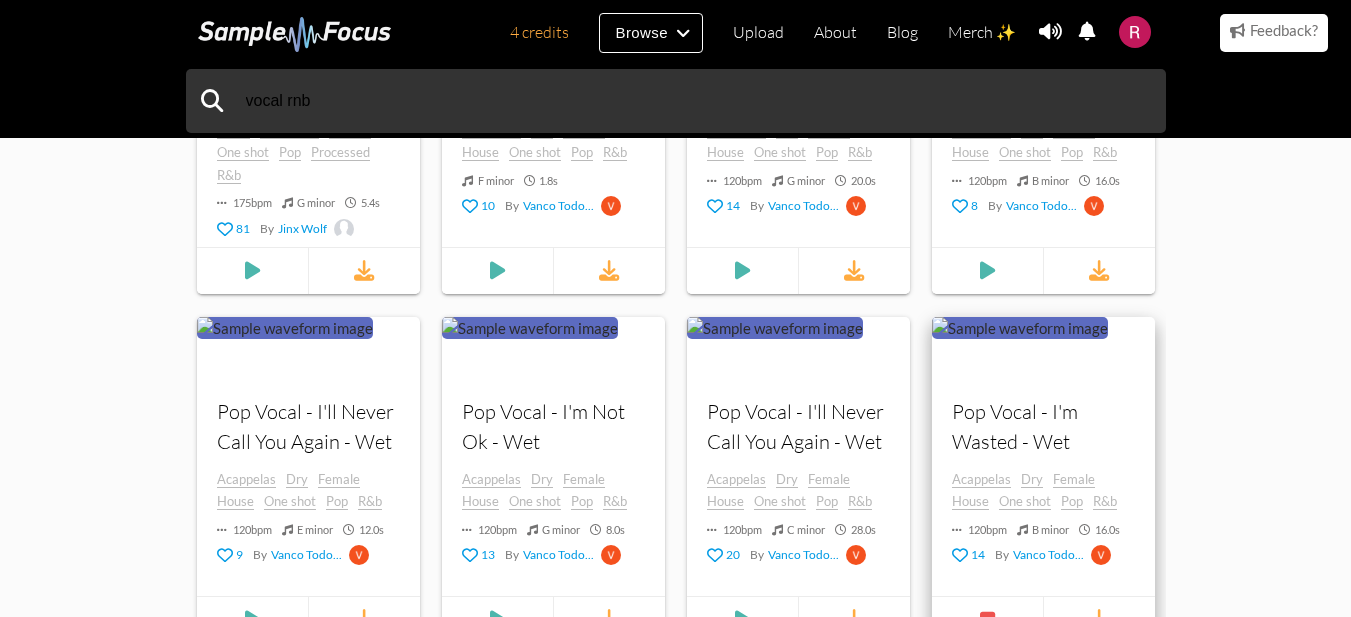 click on "Pop Vocal - I'm Wasted - Wet" at bounding box center (1043, 426) 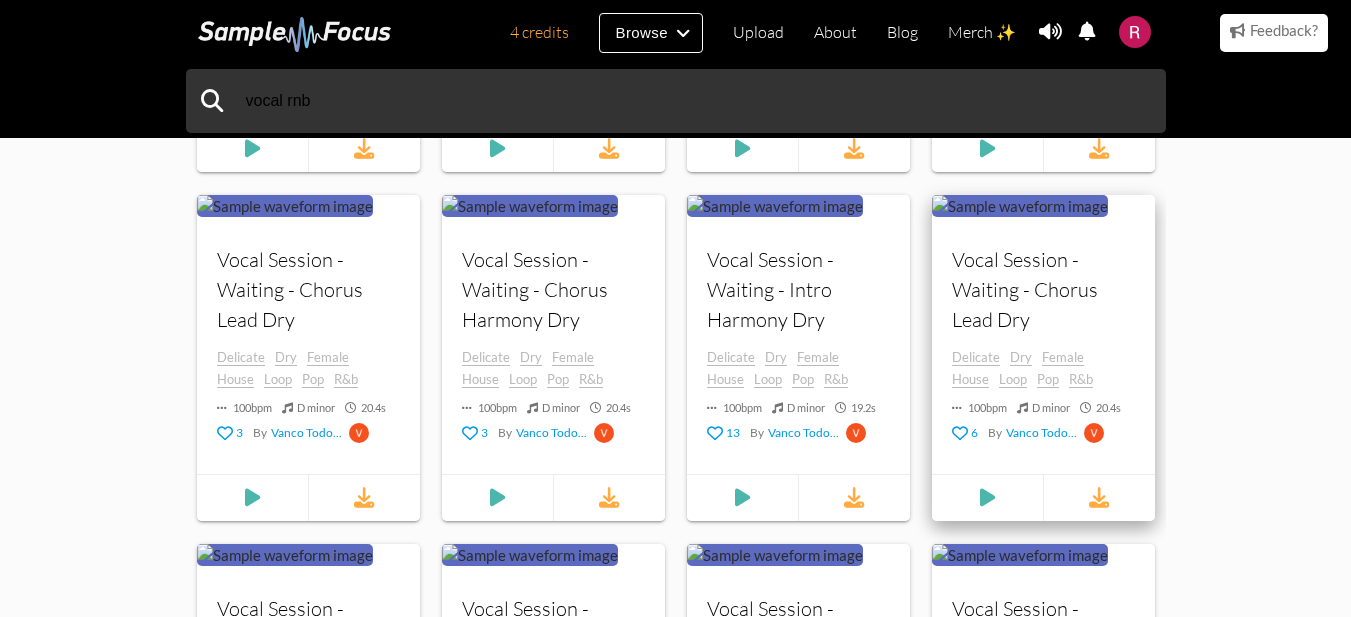 scroll, scrollTop: 11500, scrollLeft: 0, axis: vertical 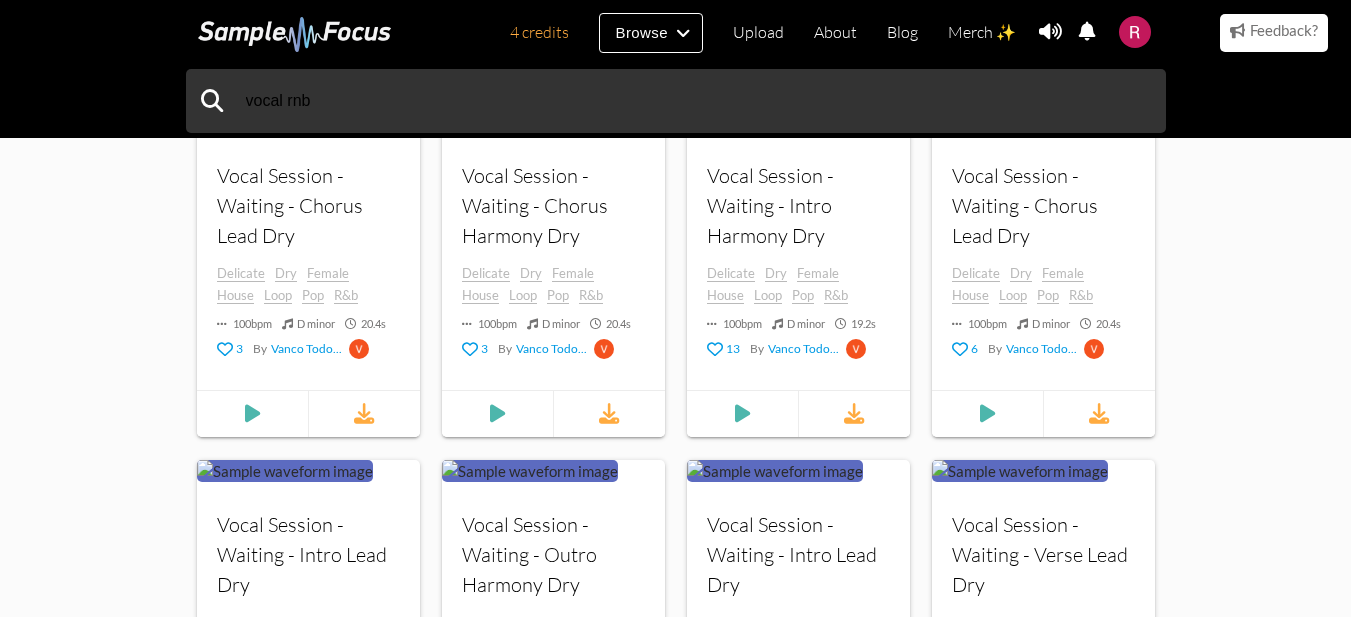 click on "643    search results for " vocal rnb " Tempo (BPM) 0 200 Duration (secs) 0 105.3 Key Any Any ​ Mode minor minor ​ Sort By Newest Newest ​ Include Tags Click or search here to add more tag filters Exclude Tags Click or search here to add more tag filters Your browser does not support the audio  element. R&B Serenity Vox Calm Carefree Cheerful Chilled Chopped Coarse/harsh Cowbell   130 bpm   C   minor   20.2 s 86 By gabriele s... Your browser does not support the audio  element. R&B Acappela Vocal - One Shot Acappelas Acoustic Bouncy Breathy Bright Clean Down sweep/fall   85 bpm   E   minor   2.3 s 43 By contigue Your browser does not support the audio  element. Processed Female Vocal R&B Loop Chillout Cold Cool Electro Hip hop Hypnotic Loop   124 bpm   B   minor   15.5 s 170 By gEtOut Your browser does not support the audio  element. Breathy" at bounding box center (675, -5136) 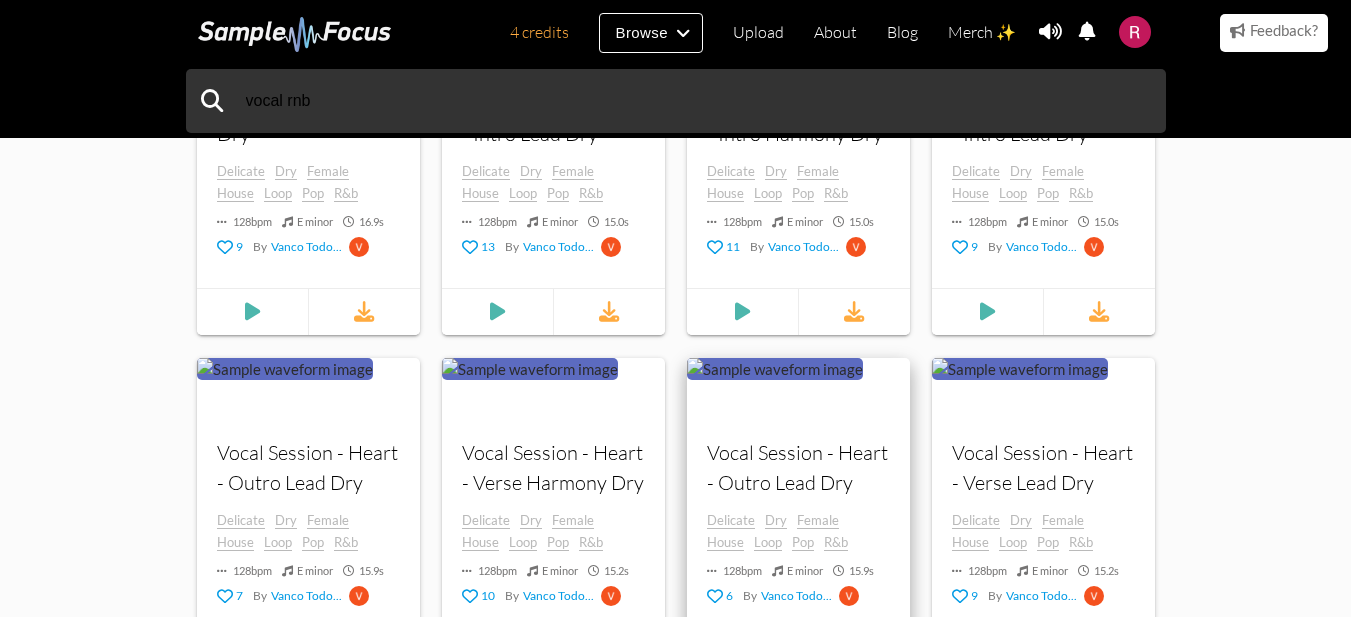 scroll, scrollTop: 12600, scrollLeft: 0, axis: vertical 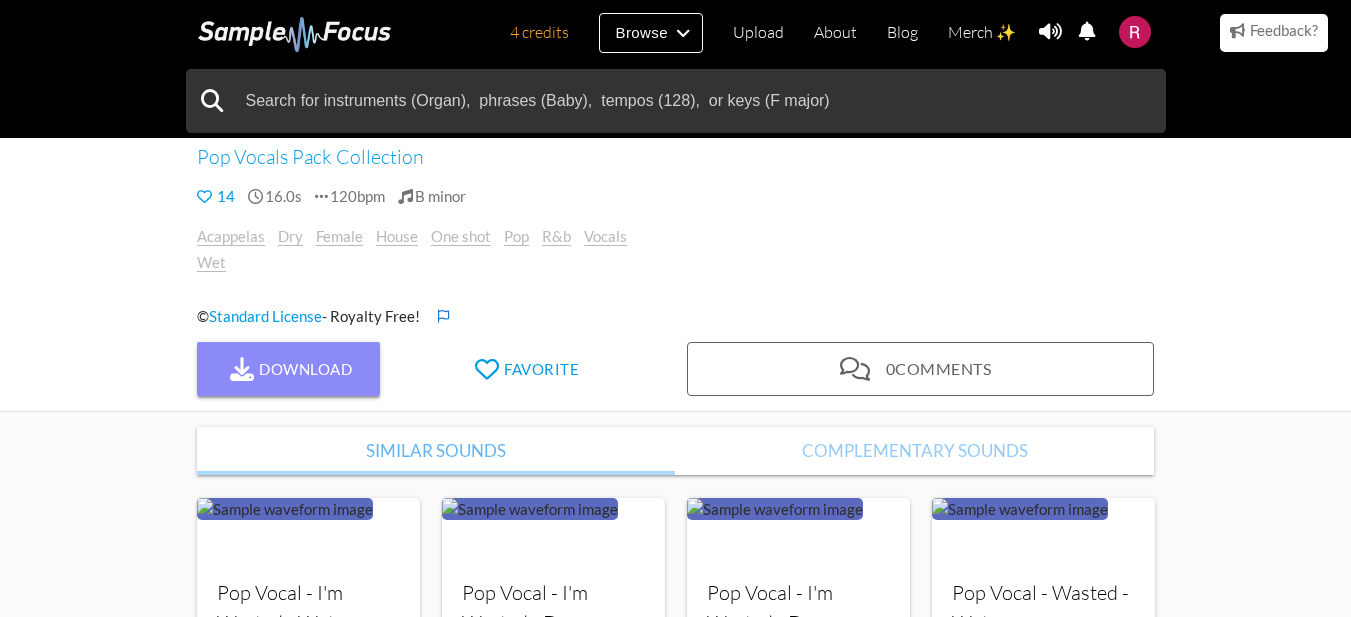 click on "Download" at bounding box center (289, 369) 